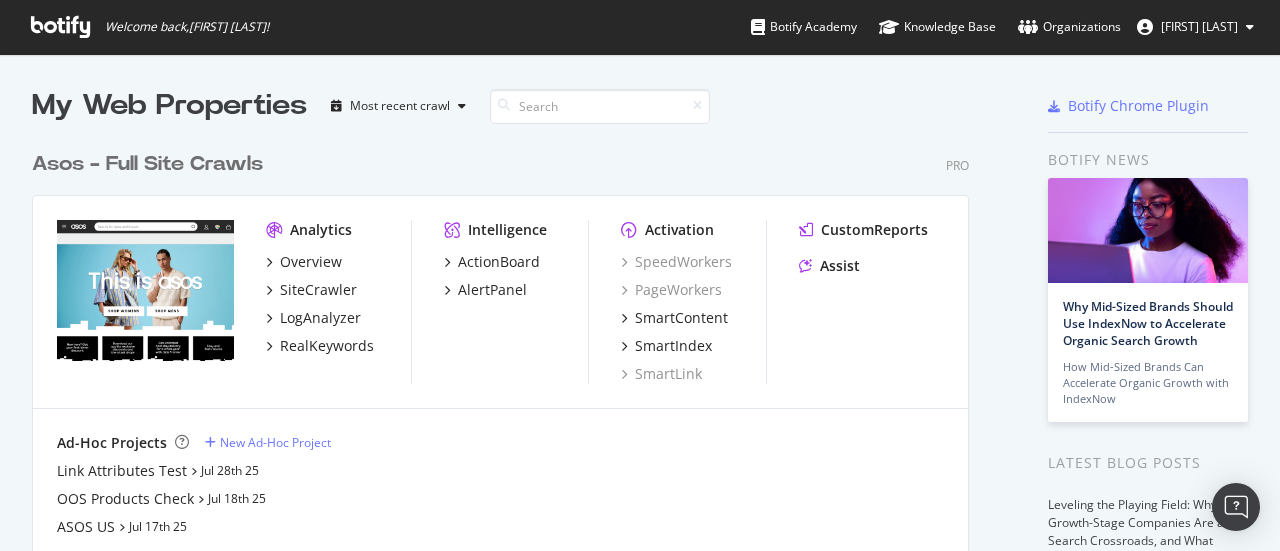 scroll, scrollTop: 0, scrollLeft: 0, axis: both 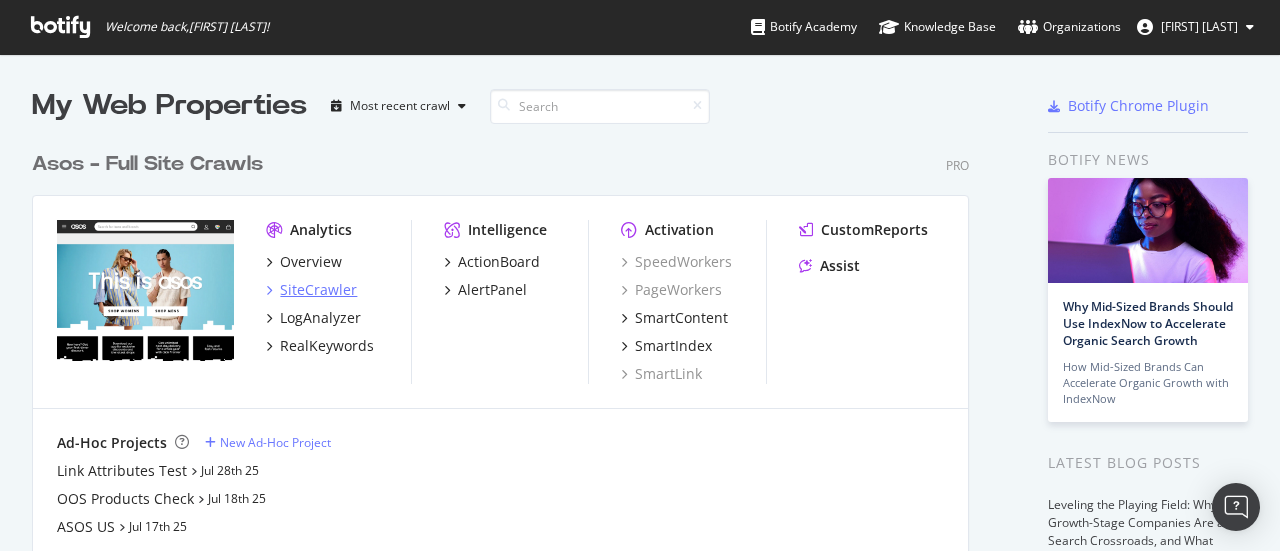 click on "SiteCrawler" at bounding box center [318, 290] 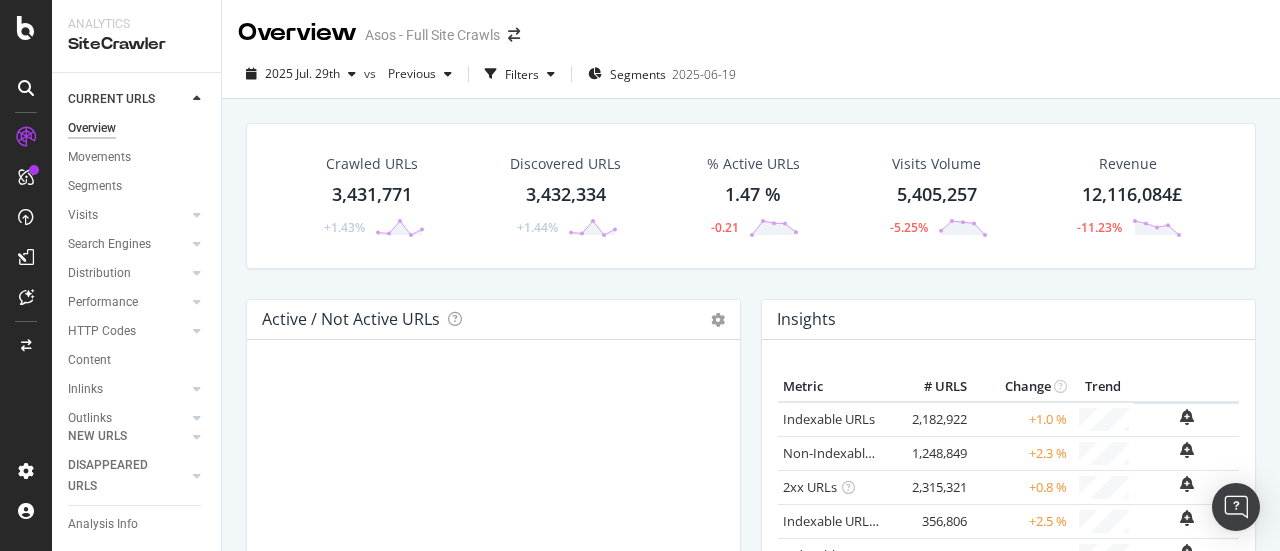 scroll, scrollTop: 140, scrollLeft: 0, axis: vertical 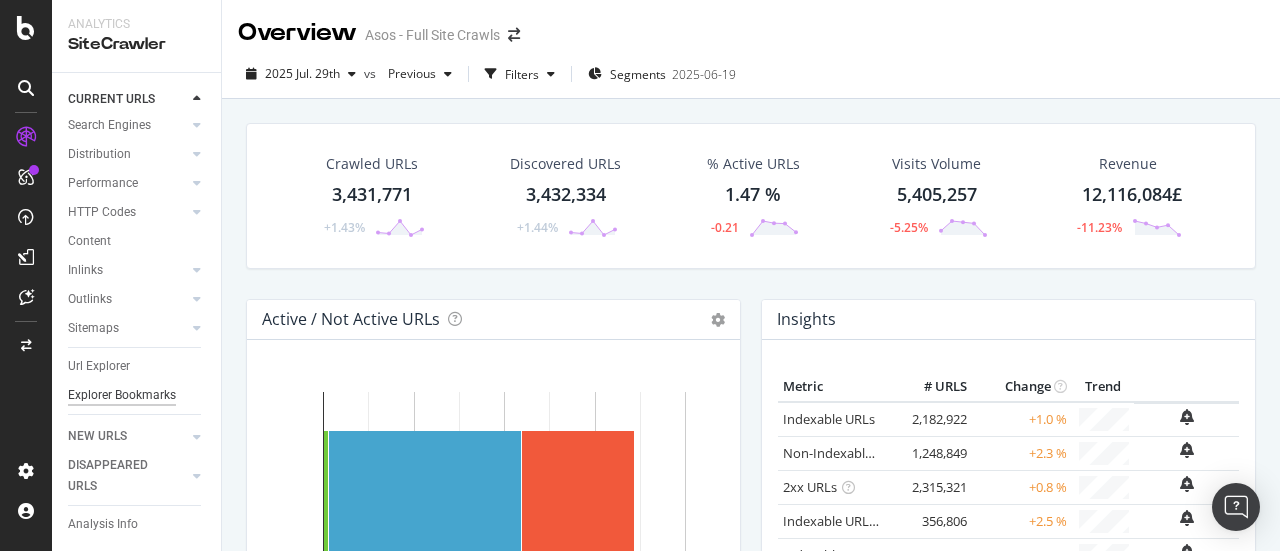 click on "Explorer Bookmarks" at bounding box center (122, 395) 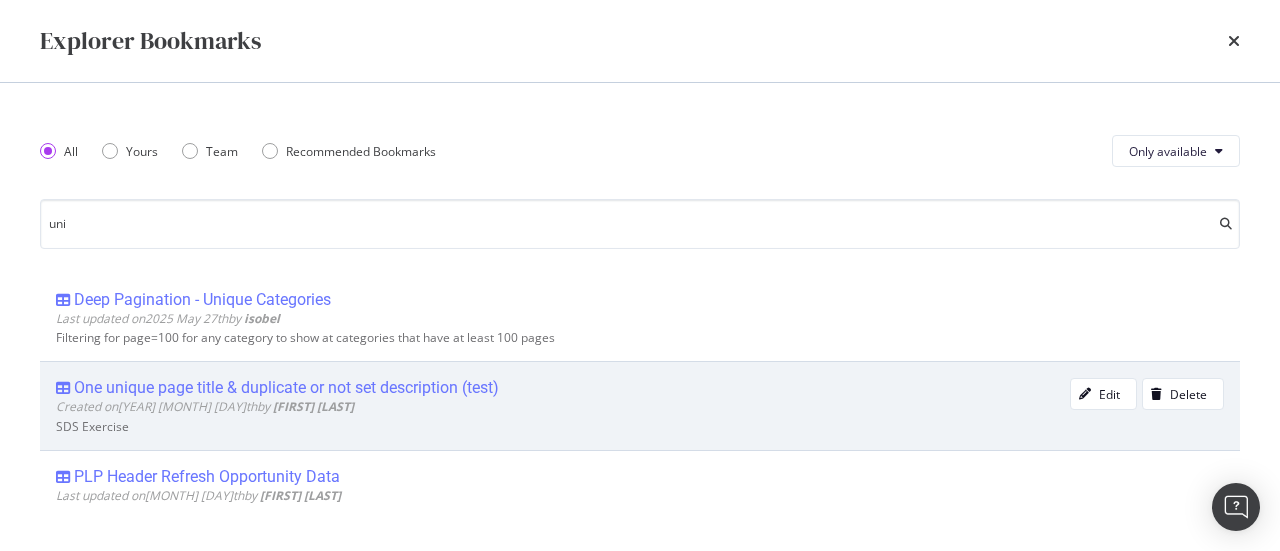 scroll, scrollTop: 0, scrollLeft: 0, axis: both 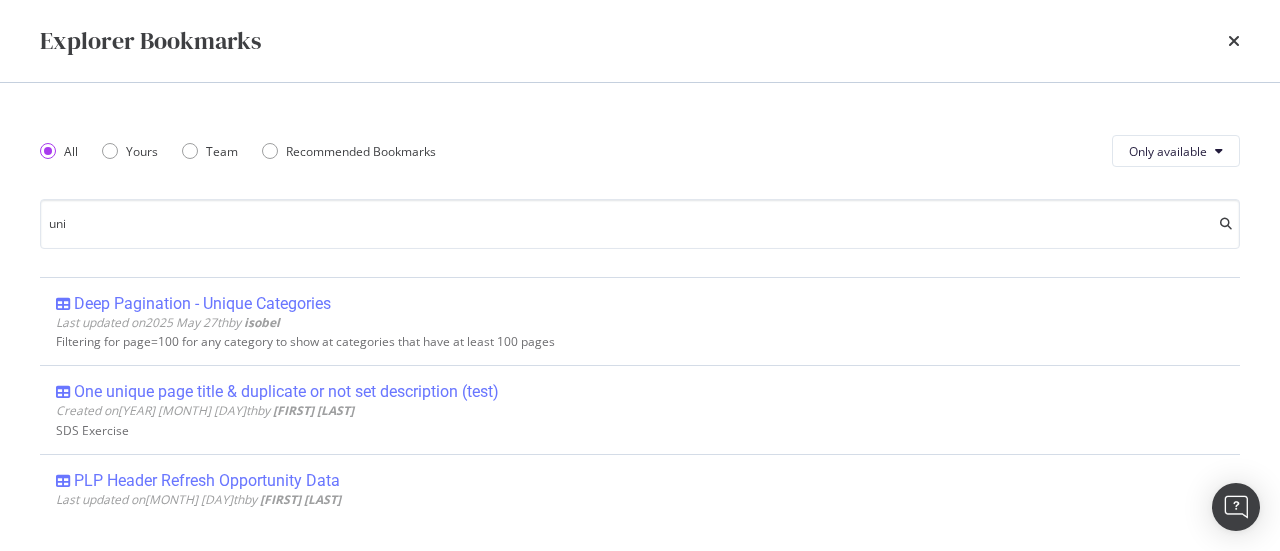 type on "uni" 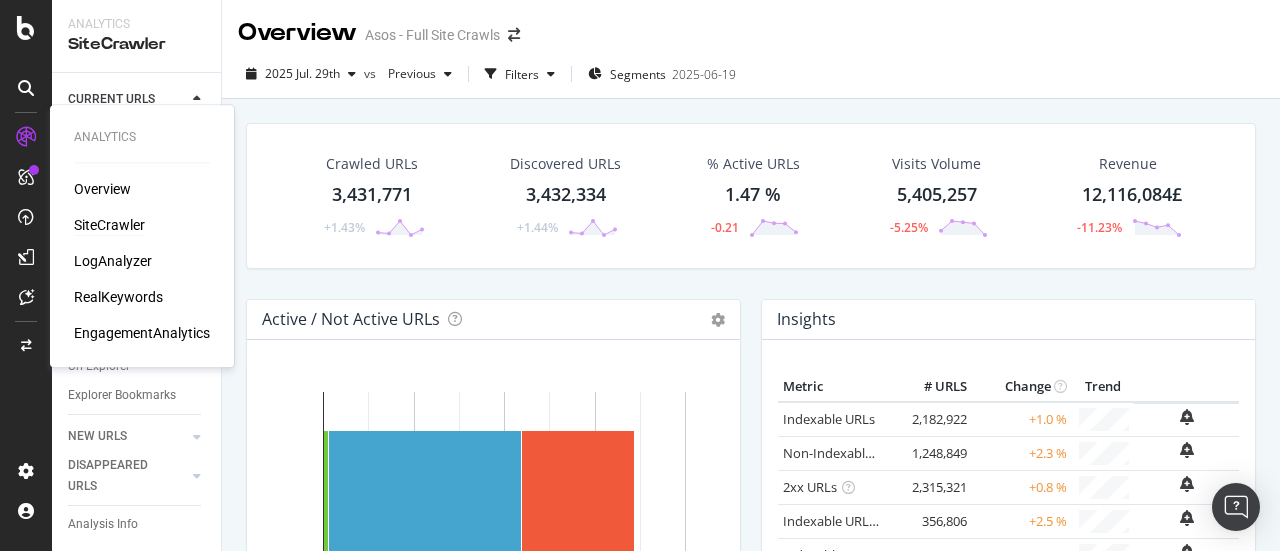 drag, startPoint x: 136, startPoint y: 295, endPoint x: 180, endPoint y: 295, distance: 44 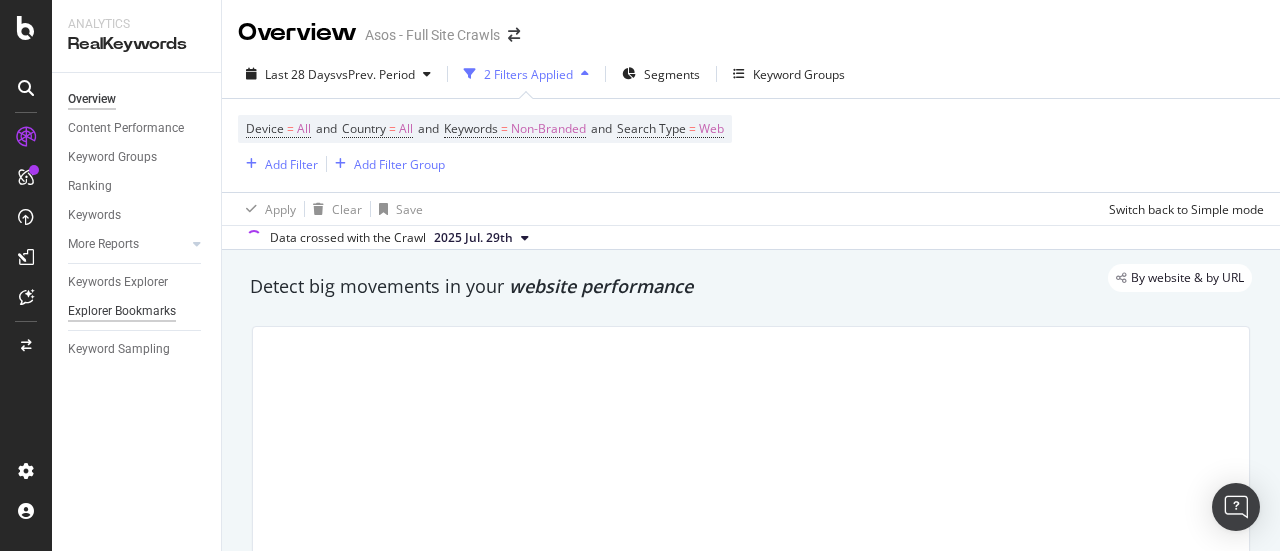 click on "Explorer Bookmarks" at bounding box center (122, 311) 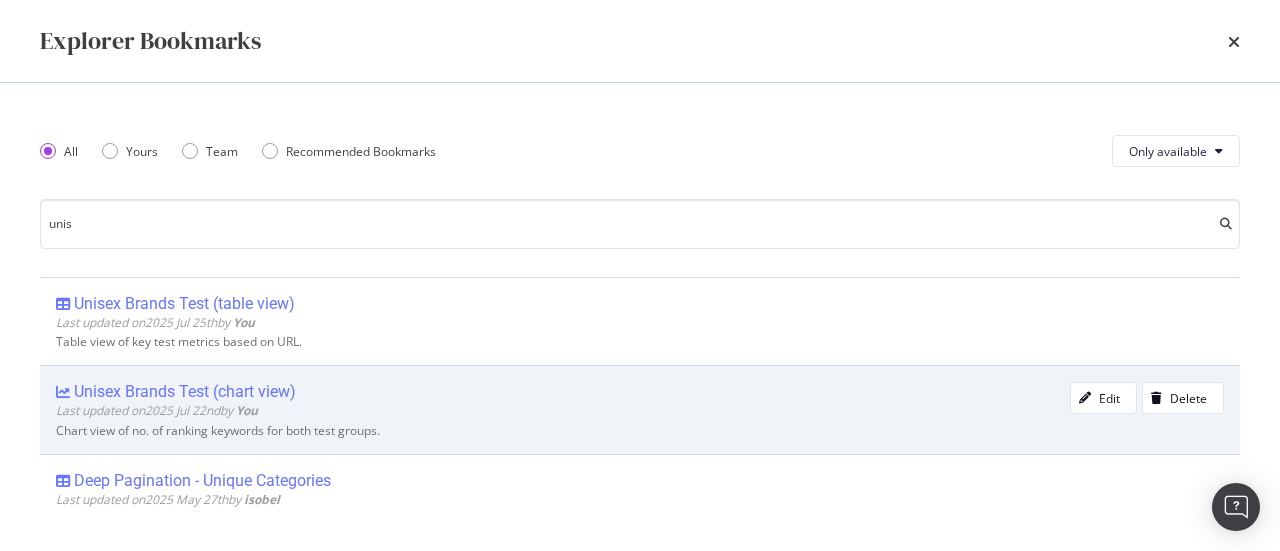 type on "unis" 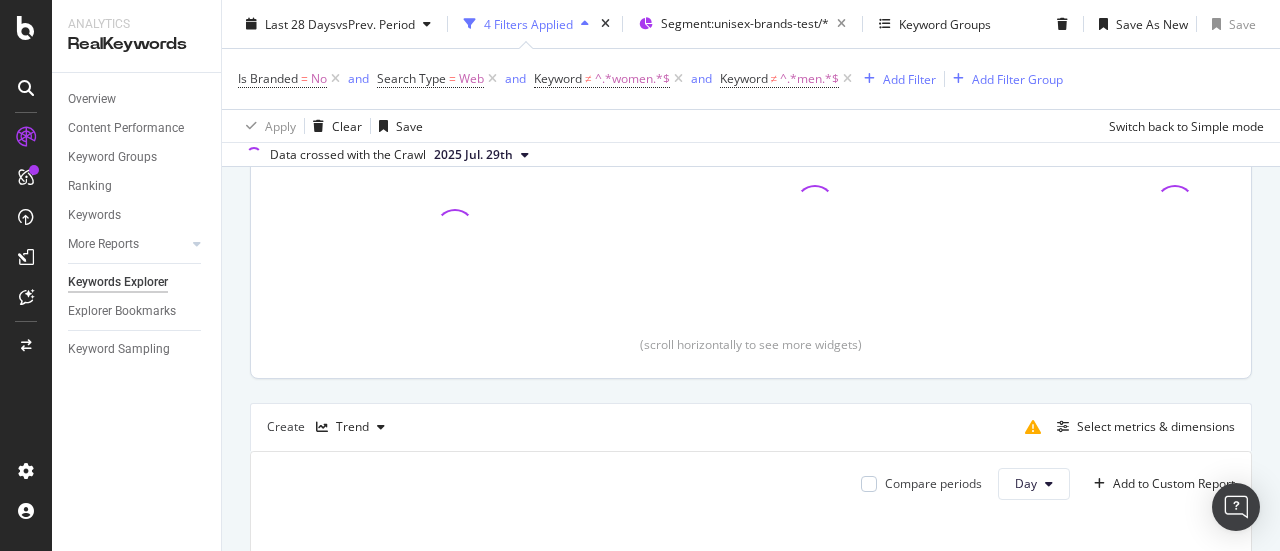 scroll, scrollTop: 500, scrollLeft: 0, axis: vertical 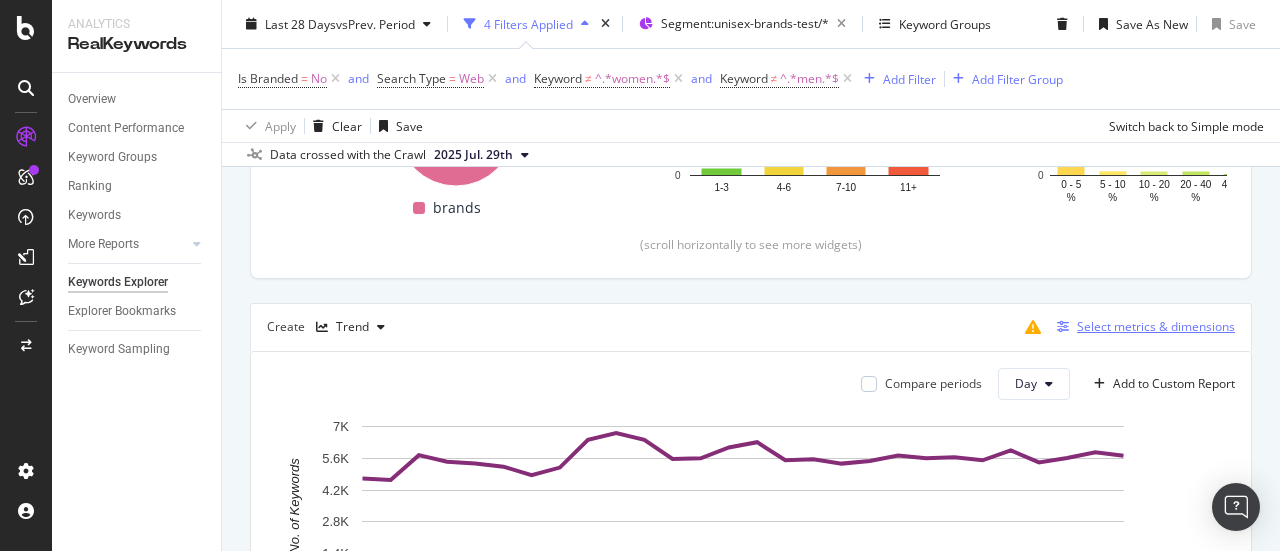 click on "Select metrics & dimensions" at bounding box center [1156, 326] 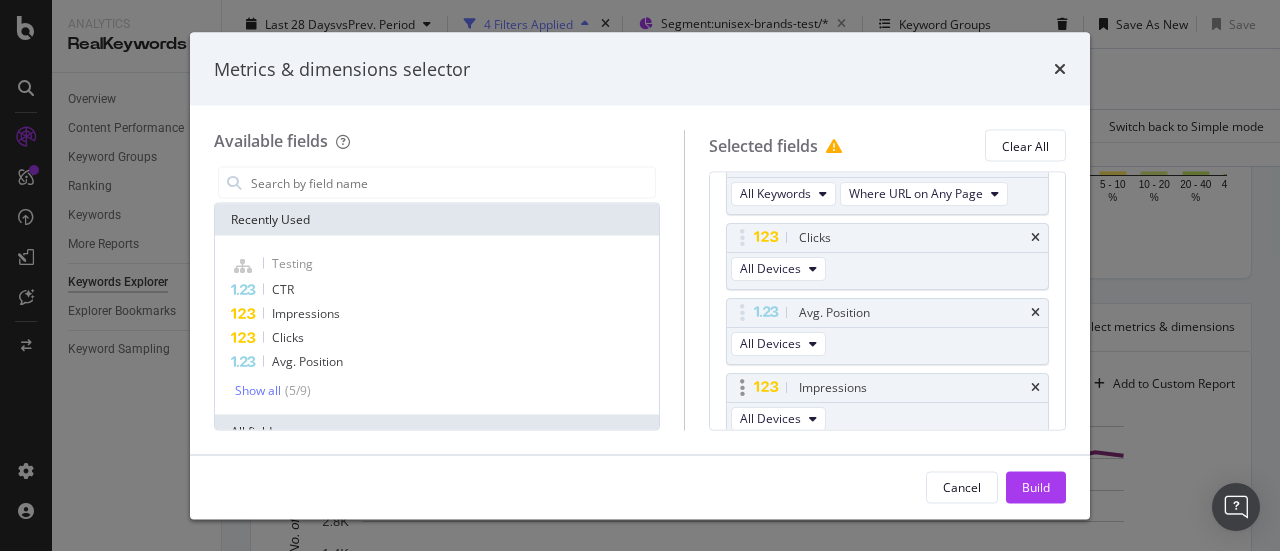 scroll, scrollTop: 100, scrollLeft: 0, axis: vertical 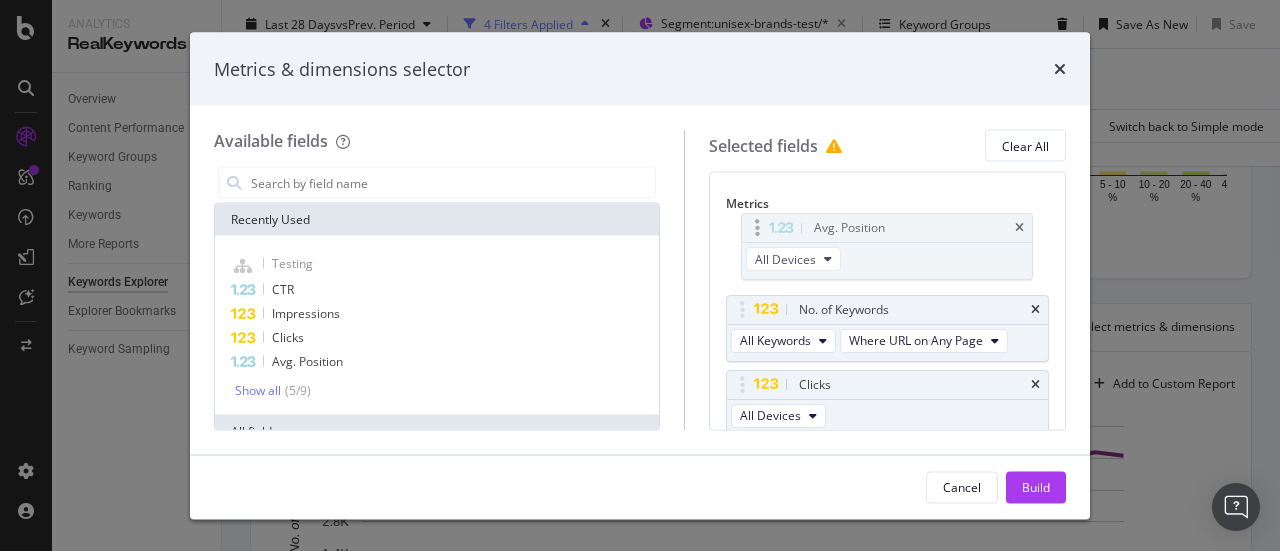 drag, startPoint x: 762, startPoint y: 382, endPoint x: 761, endPoint y: 228, distance: 154.00325 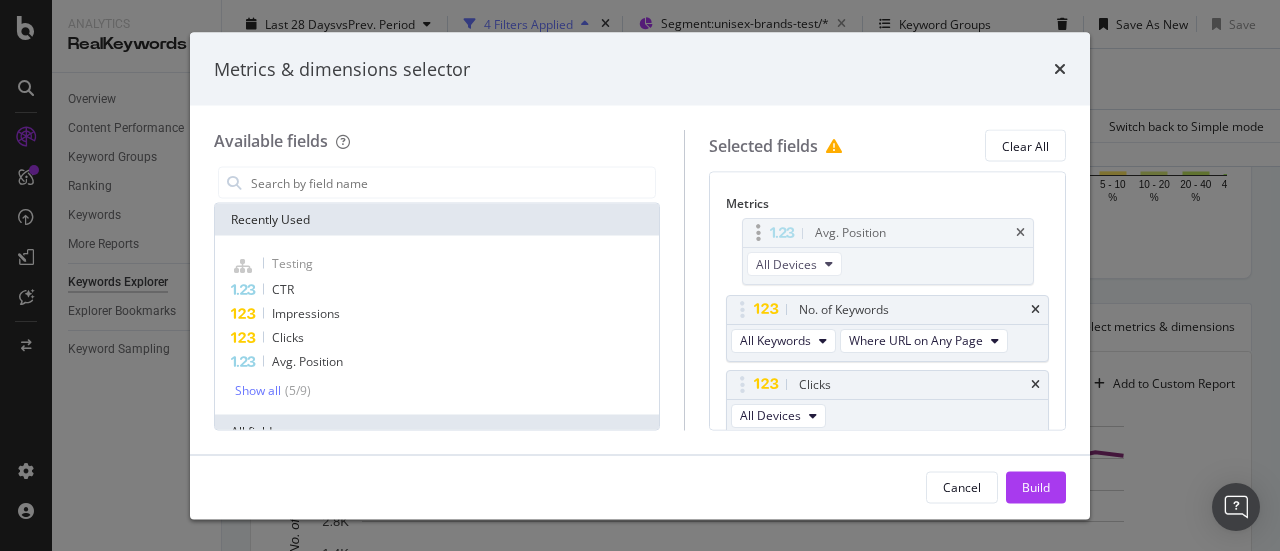 click on "Analytics RealKeywords Overview Content Performance Keyword Groups Ranking Keywords More Reports Countries Devices Content Structure Keywords Explorer Explorer Bookmarks Keyword Sampling Keywords Explorer Unisex Brands Test (chart view) Asos - Full Site Crawls Last 28 Days  vs  Prev. Period 4 Filters Applied Segment:  unisex-brands-test/* Keyword Groups Save As New Save Is Branded   =     No and Search Type   =     Web and Keyword   ≠     ^.*women.*$ and Keyword   ≠     ^.*men.*$ Add Filter Add Filter Group Apply Clear Save Switch back to Simple mode Data crossed with the Crawl 2025 Jul. 29th By URL Description: Chart view of no. of ranking keywords for both test groups. Top Charts Clicks By pagetype Level 1 By: pagetype Level 1 Hold CTRL while clicking to filter the report. 100% pagetype Level 1 Clicks brands 8,073 100% brands Clicks By Average Position Hold CTRL while clicking to filter the report. 1-3 4-6 7-10 11+ 0 2K 4K 6K Avg. Position Clicks 1-3 271 4-6 1,544 7-10 4,708 11+ 1,550 6K Clicks By CTR %" at bounding box center (640, 275) 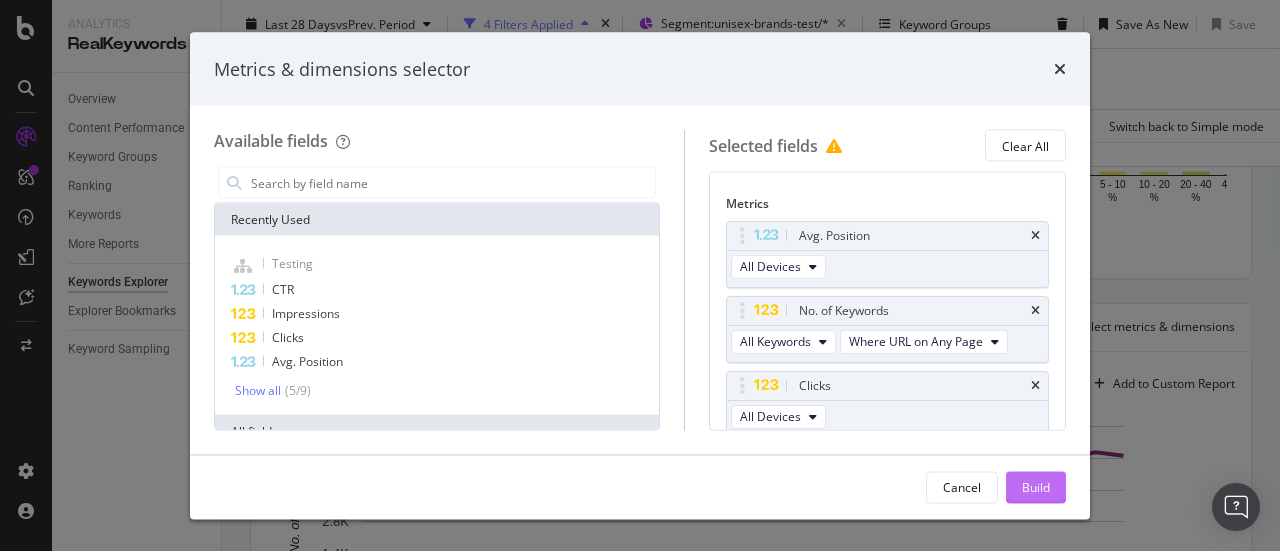 click on "Build" at bounding box center (1036, 486) 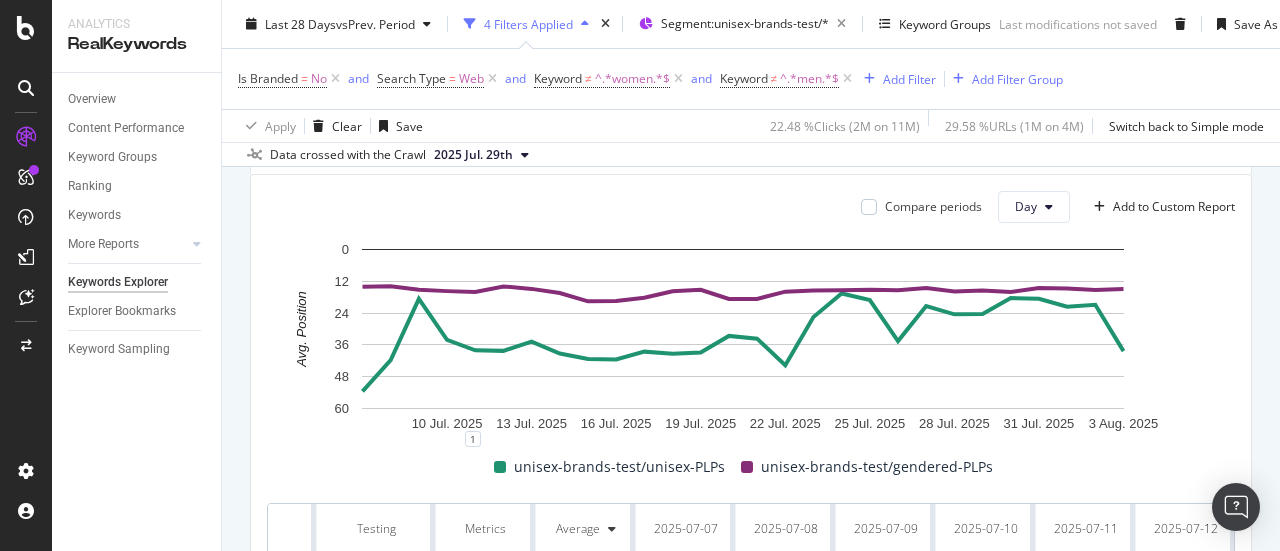 scroll, scrollTop: 700, scrollLeft: 0, axis: vertical 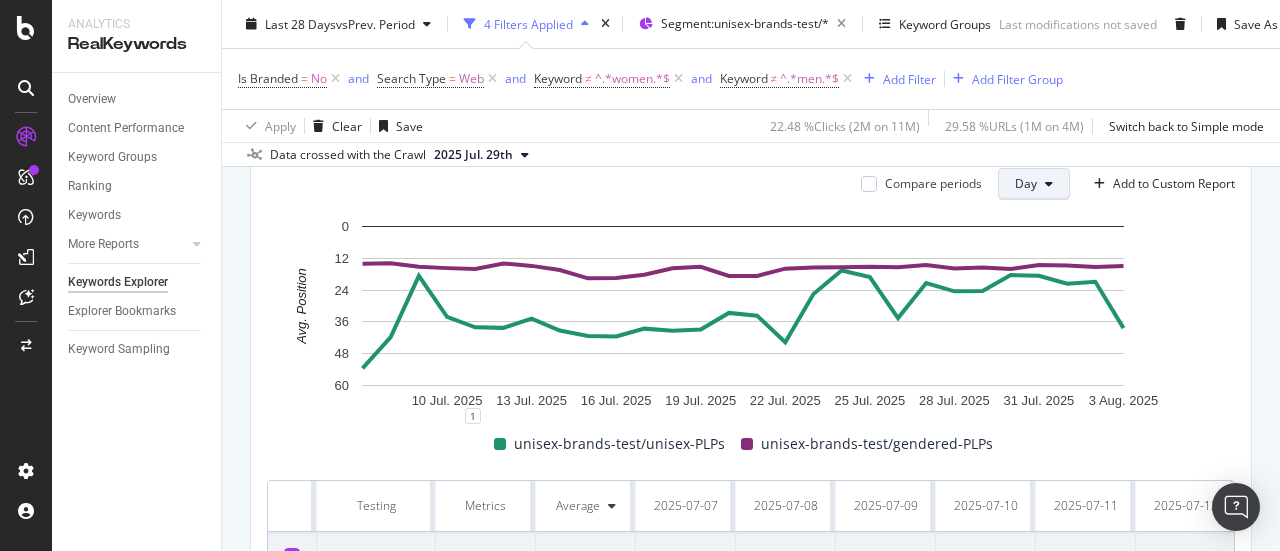 click on "Day" at bounding box center [1026, 183] 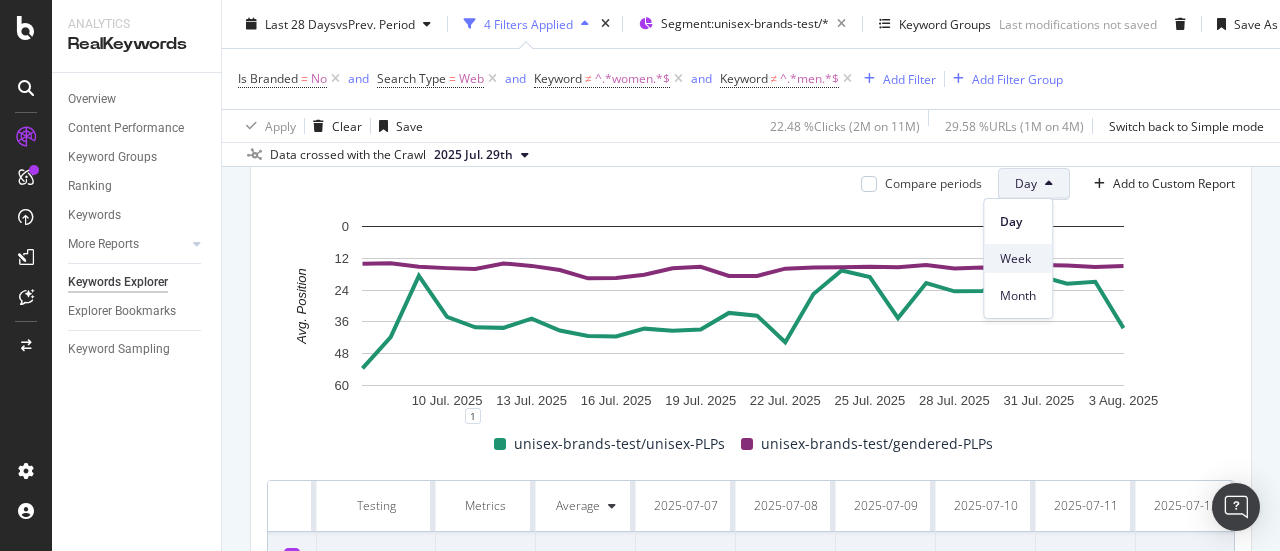 click on "Week" at bounding box center (1018, 259) 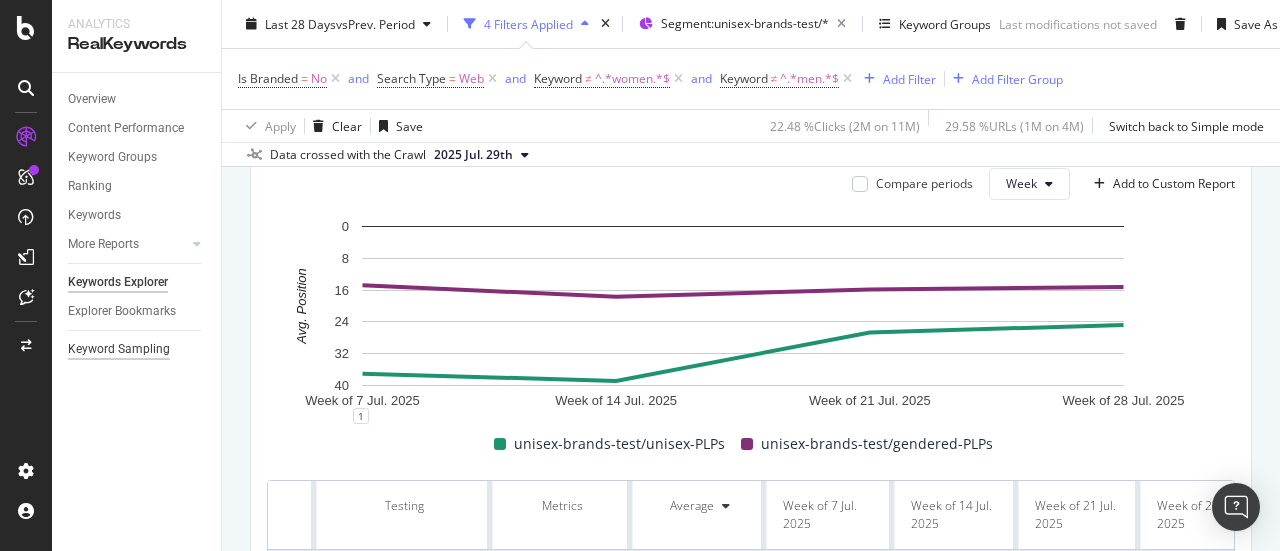 click on "Keyword Sampling" at bounding box center (119, 349) 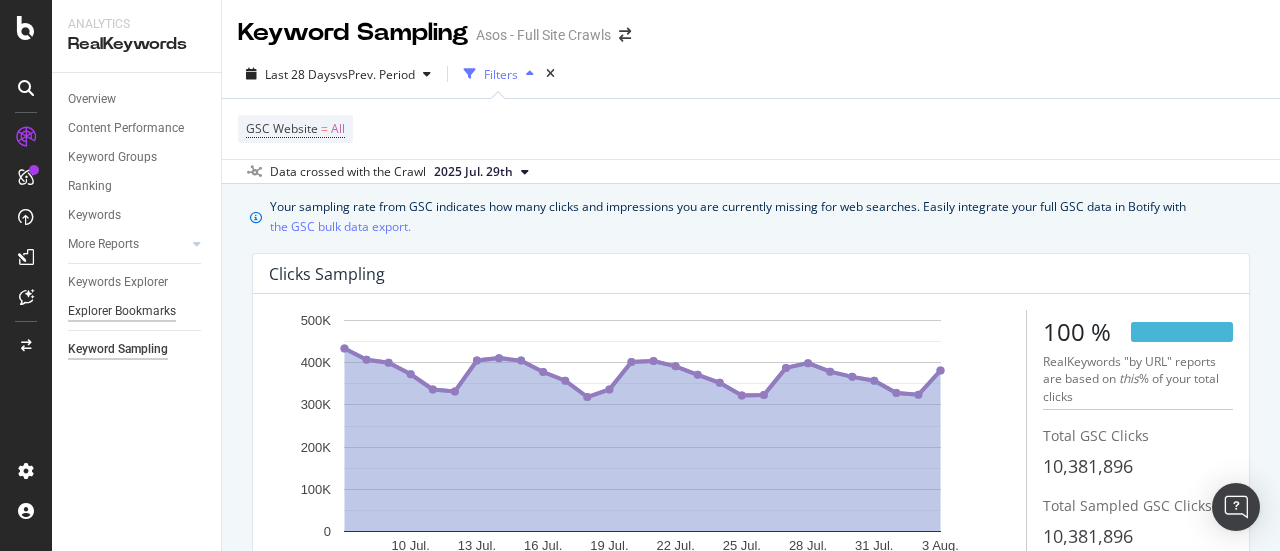 click on "Explorer Bookmarks" at bounding box center (122, 311) 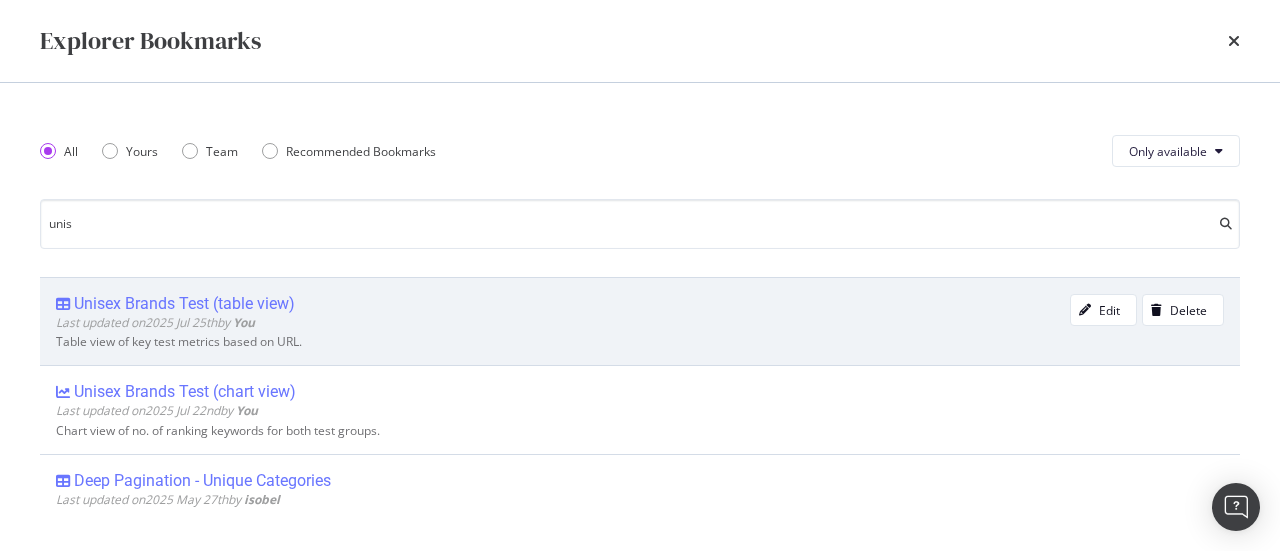 type on "unis" 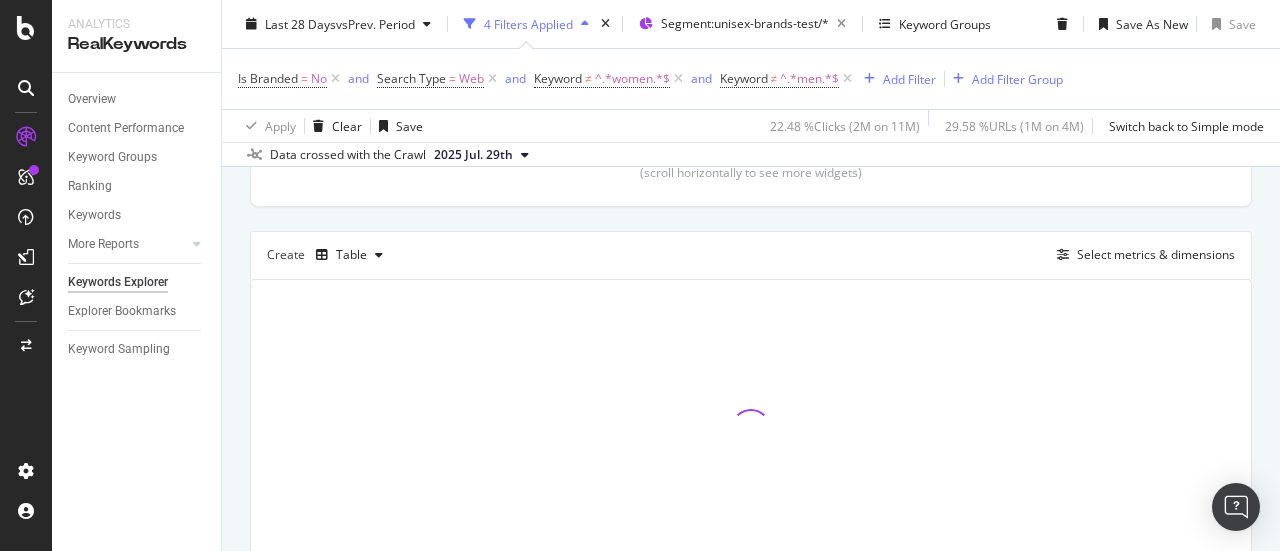 scroll, scrollTop: 600, scrollLeft: 0, axis: vertical 